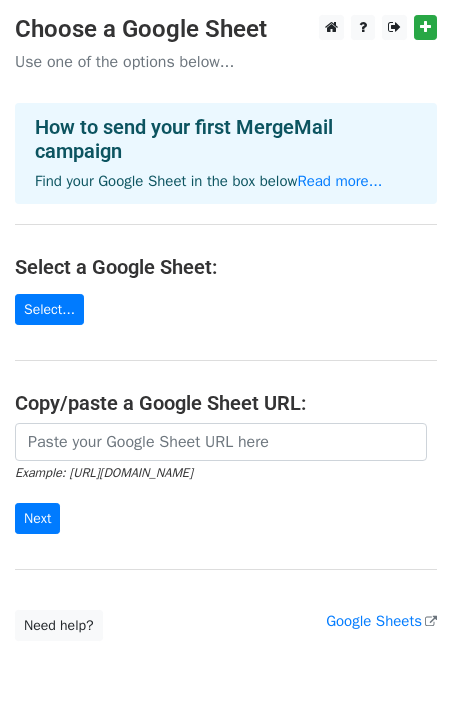 scroll, scrollTop: 0, scrollLeft: 0, axis: both 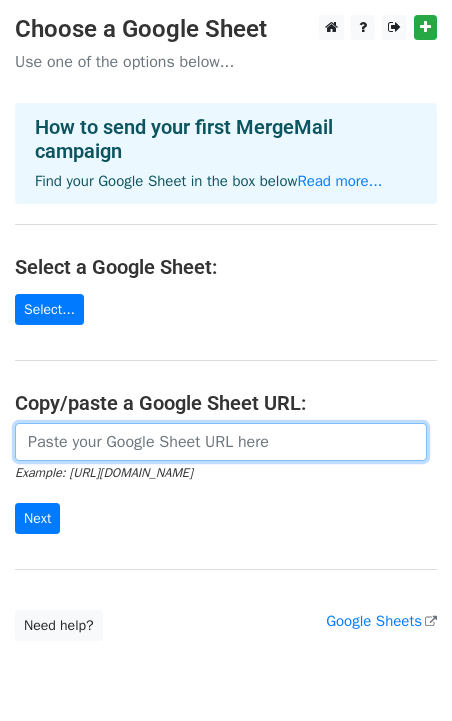 click at bounding box center (221, 442) 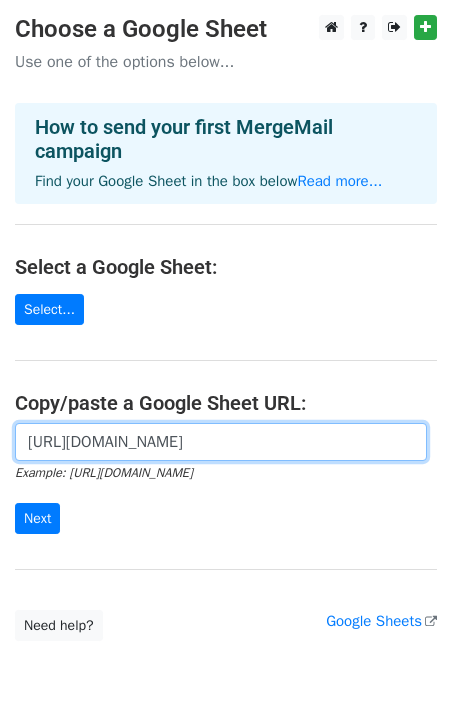 scroll, scrollTop: 0, scrollLeft: 575, axis: horizontal 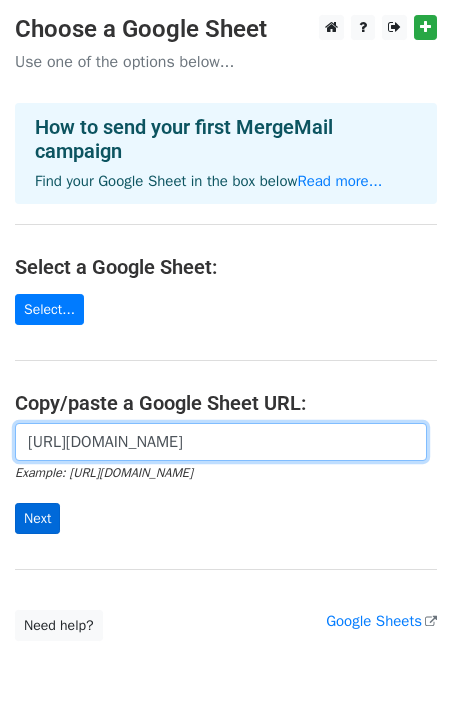 type on "https://docs.google.com/spreadsheets/d/1rYf8Pi4ZfjxO6xqQo-In022PpGwUafpxXDrvmjketmo/edit?gid=955931647#gid=955931647" 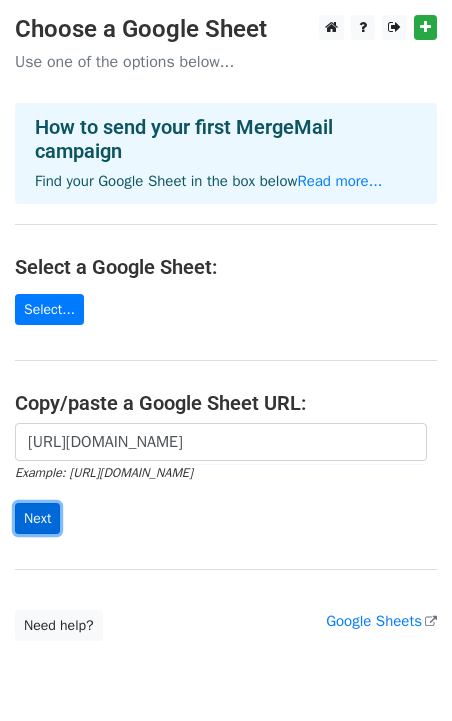 click on "Next" at bounding box center (37, 518) 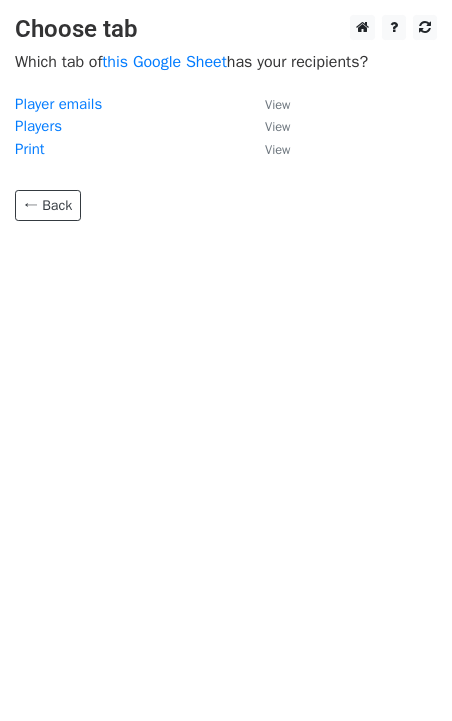 scroll, scrollTop: 0, scrollLeft: 0, axis: both 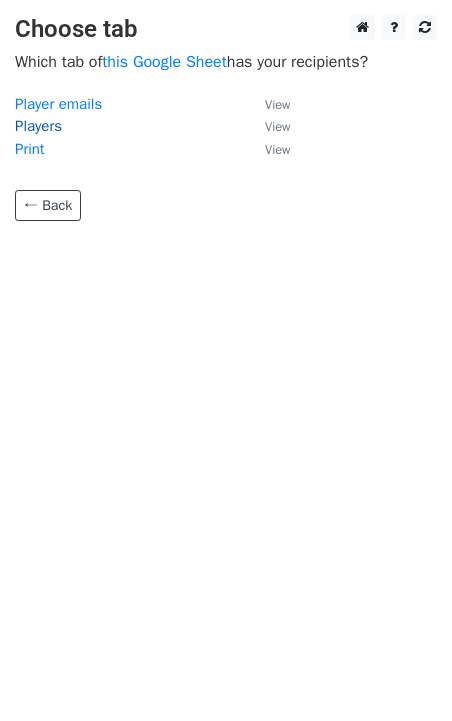 click on "Players" at bounding box center (38, 126) 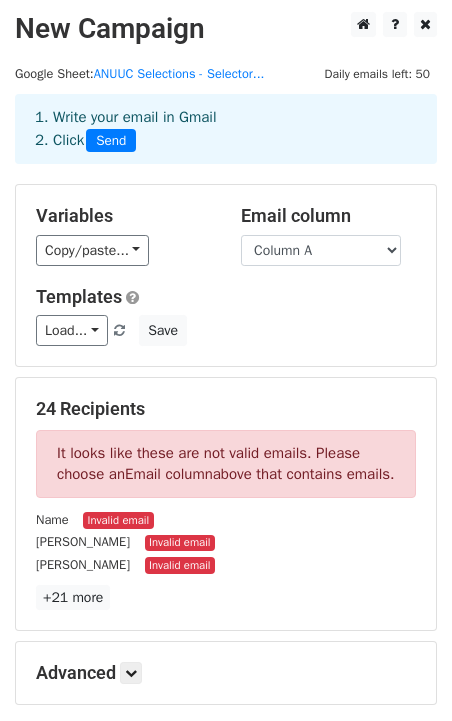 scroll, scrollTop: 0, scrollLeft: 0, axis: both 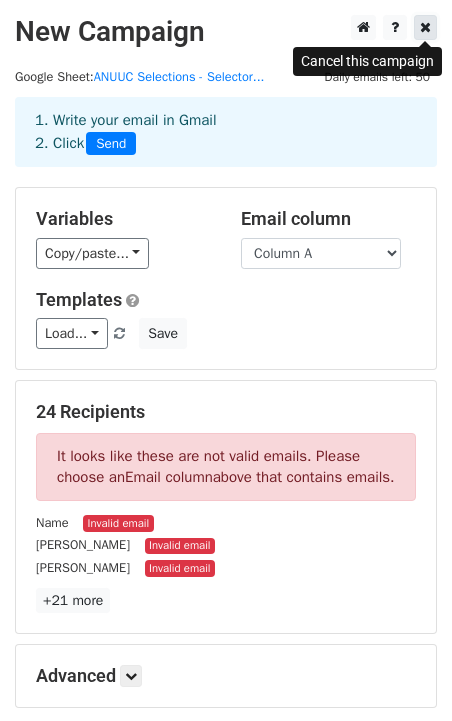 click at bounding box center (425, 27) 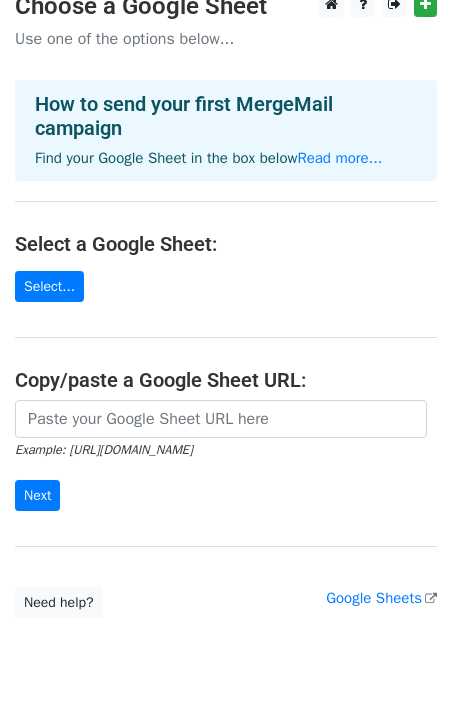 scroll, scrollTop: 31, scrollLeft: 0, axis: vertical 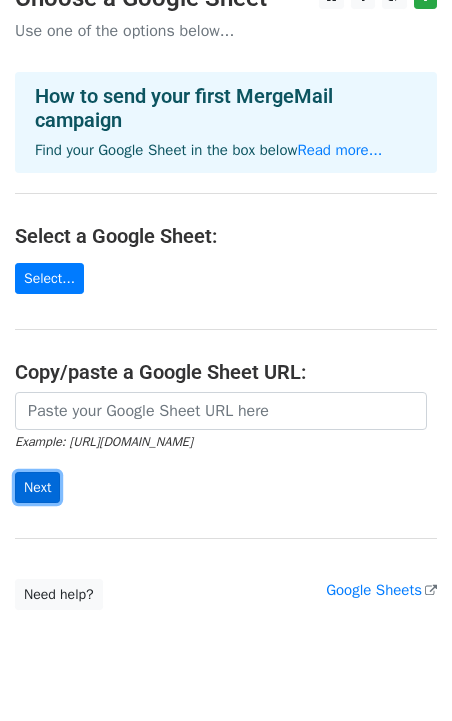 click on "Next" at bounding box center [37, 487] 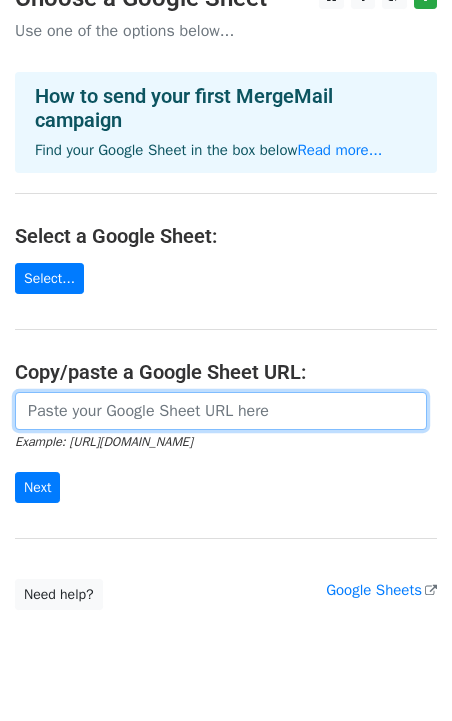 click at bounding box center [221, 411] 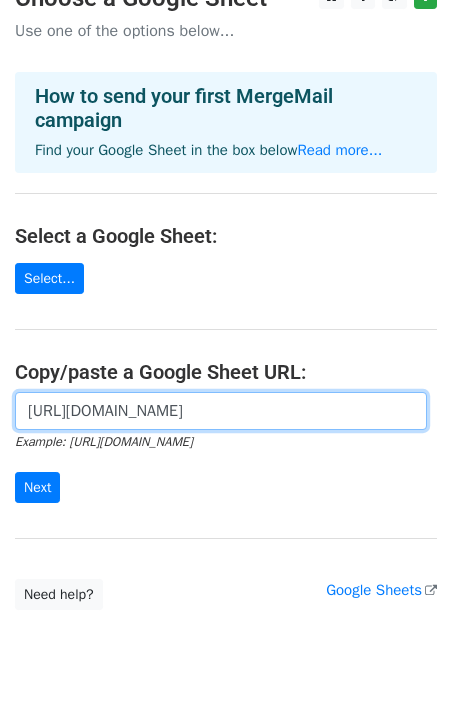 scroll, scrollTop: 0, scrollLeft: 558, axis: horizontal 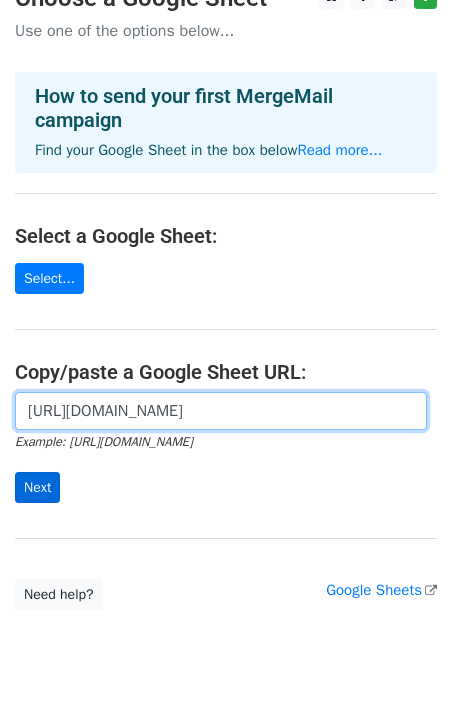 type on "https://docs.google.com/spreadsheets/d/1rYf8Pi4ZfjxO6xqQo-In022PpGwUafpxXDrvmjketmo/edit?gid=99010693#gid=99010693" 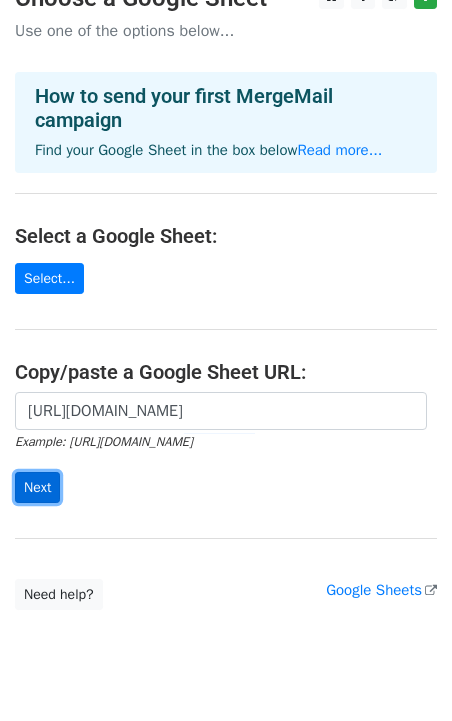click on "Next" at bounding box center [37, 487] 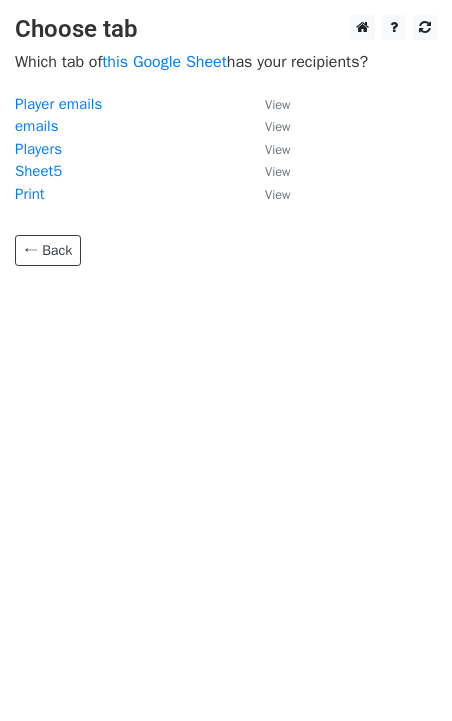 scroll, scrollTop: 0, scrollLeft: 0, axis: both 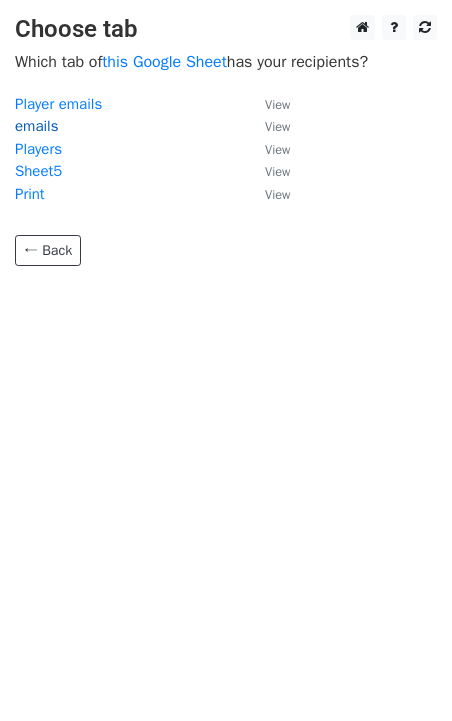 click on "emails" at bounding box center (36, 126) 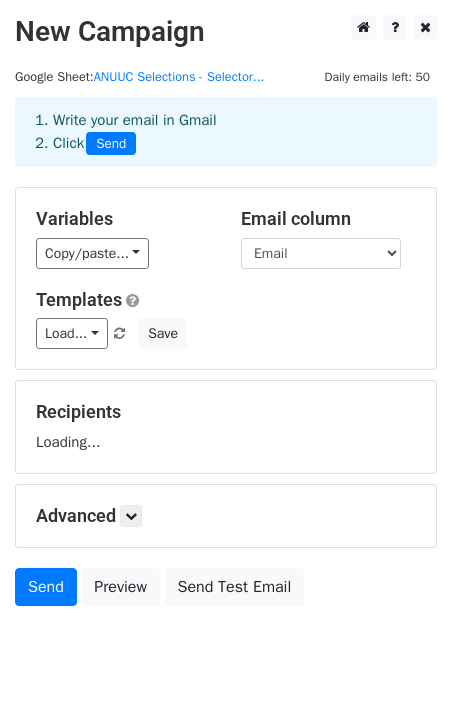 scroll, scrollTop: 0, scrollLeft: 0, axis: both 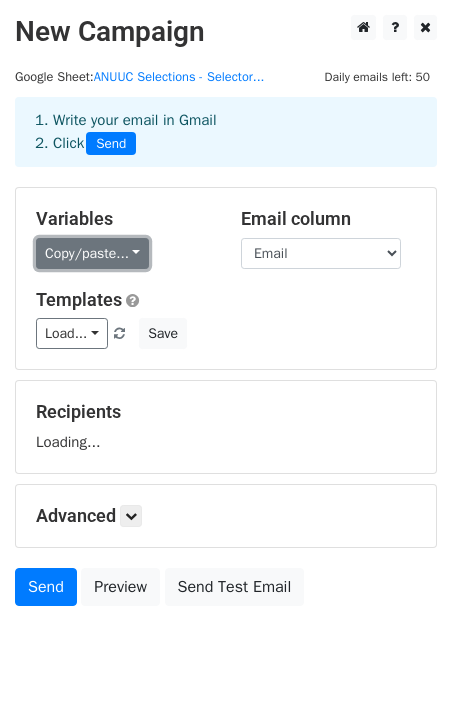 click on "Copy/paste..." at bounding box center [92, 253] 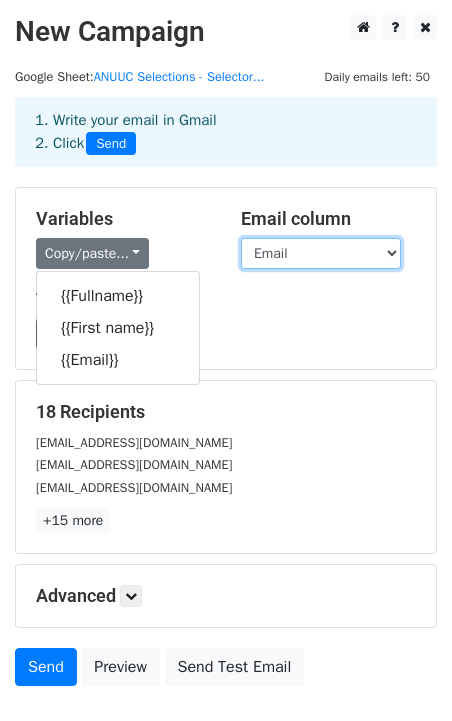 click on "Fullname
First name
Email" at bounding box center (321, 253) 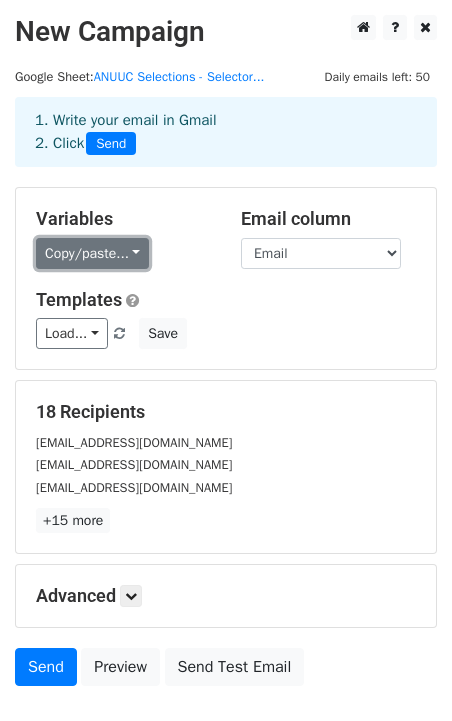 click on "Copy/paste..." at bounding box center [92, 253] 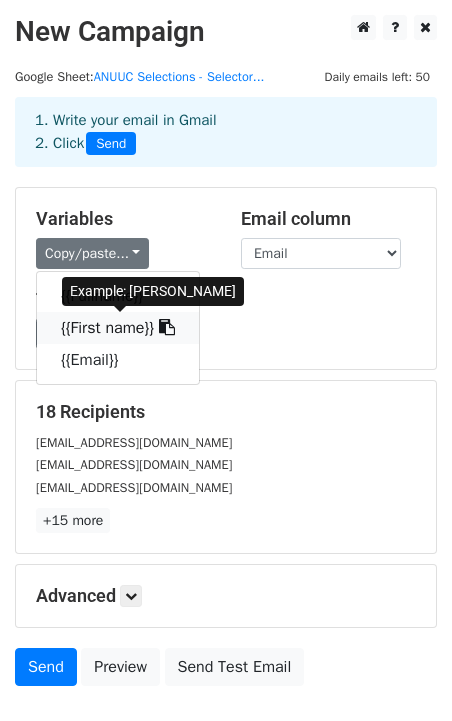 click on "{{First name}}" at bounding box center [118, 328] 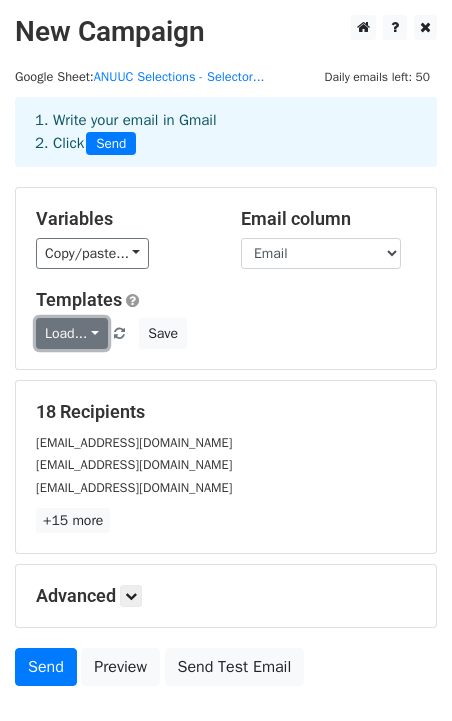 click on "Load..." at bounding box center [72, 333] 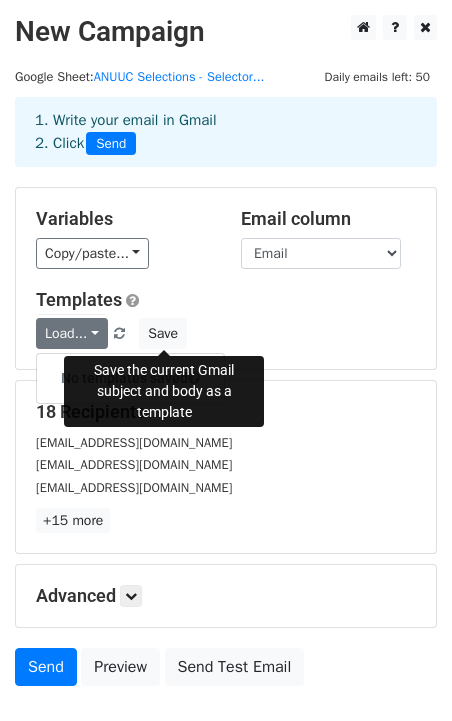 click on "Load...
No templates saved
Save" at bounding box center (226, 333) 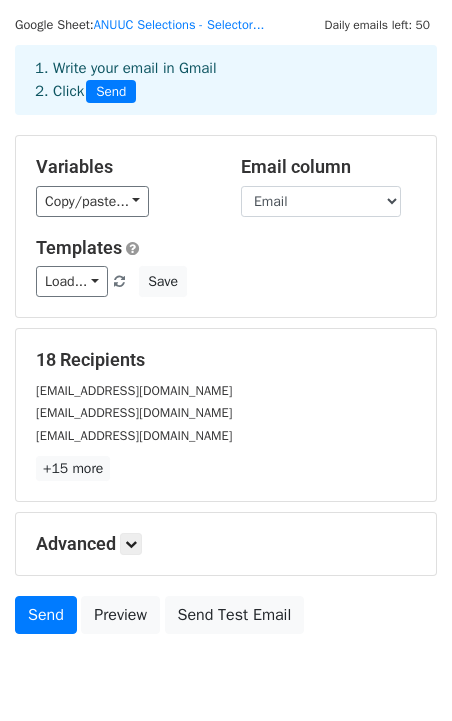 scroll, scrollTop: 124, scrollLeft: 0, axis: vertical 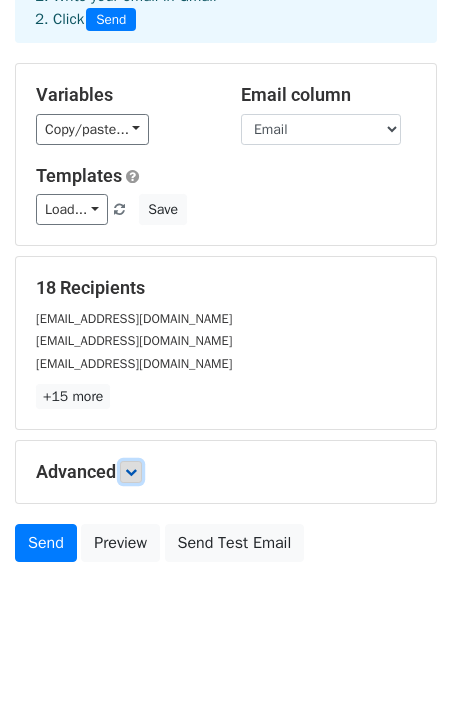 click at bounding box center [131, 472] 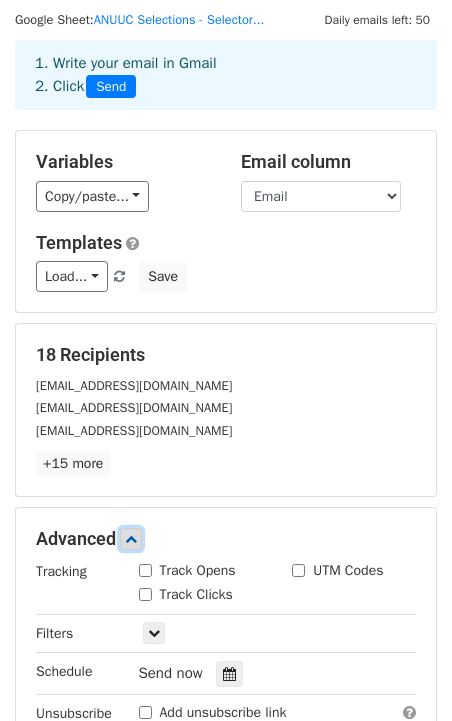 scroll, scrollTop: 0, scrollLeft: 0, axis: both 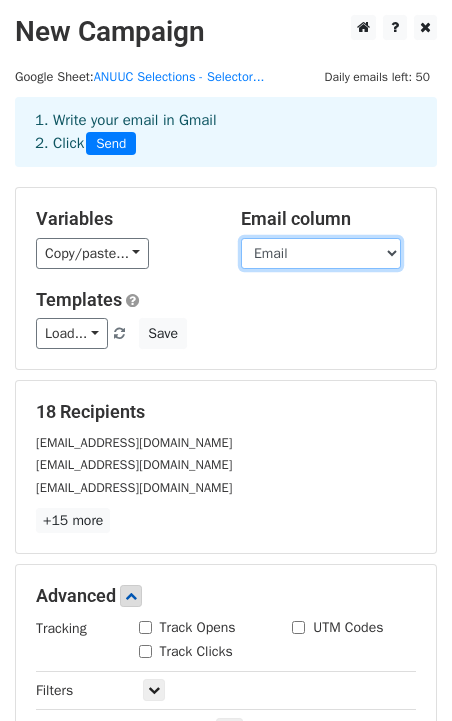 click on "Fullname
First name
Email" at bounding box center (321, 253) 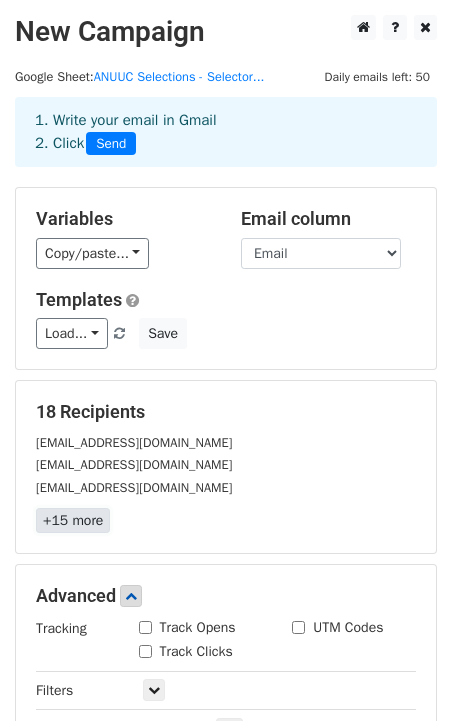 click on "+15 more" at bounding box center [73, 520] 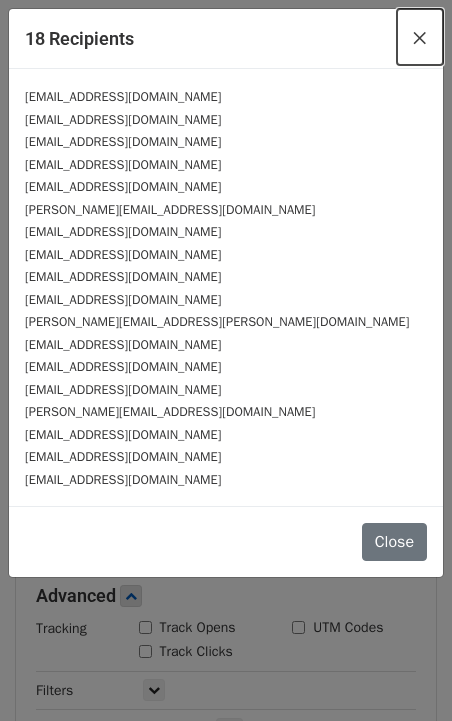 click on "×" at bounding box center (420, 37) 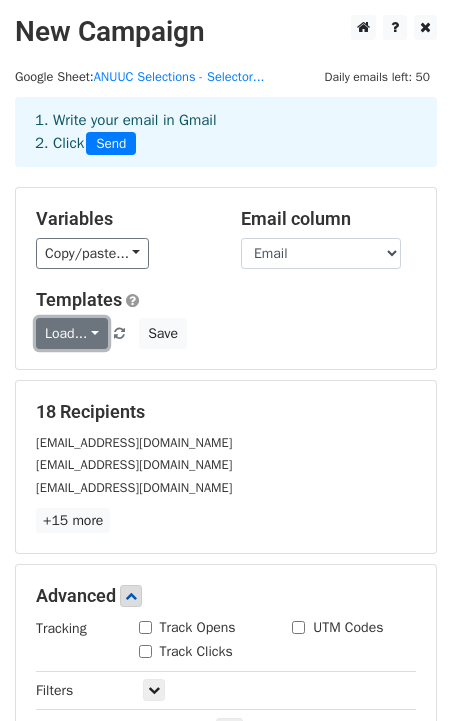 click on "Load..." at bounding box center [72, 333] 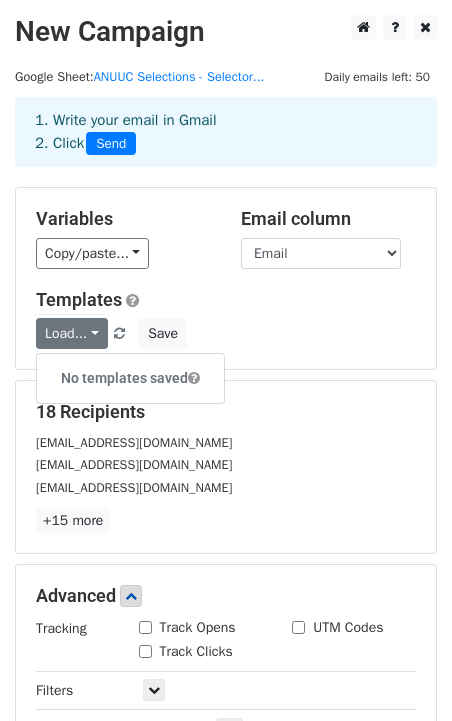 click on "No templates saved" at bounding box center [130, 378] 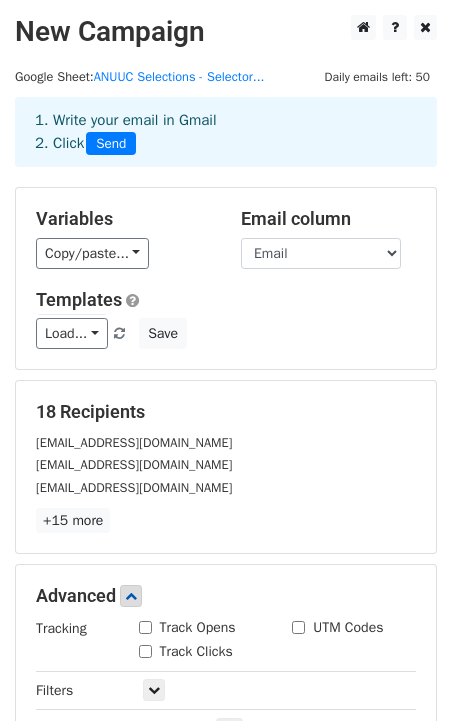 click on "Templates" at bounding box center (226, 300) 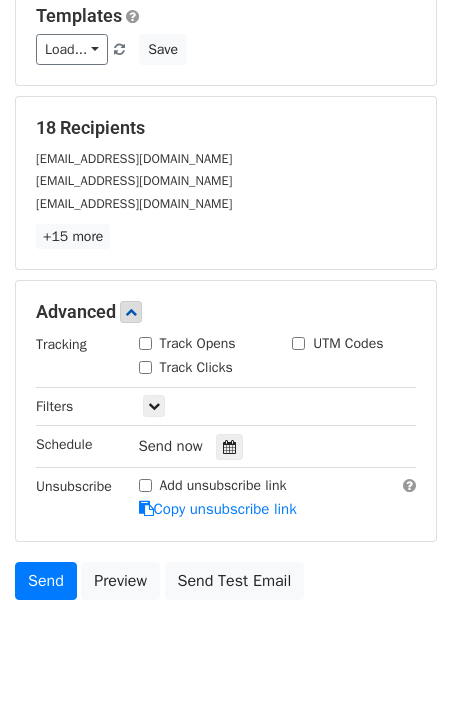 scroll, scrollTop: 297, scrollLeft: 0, axis: vertical 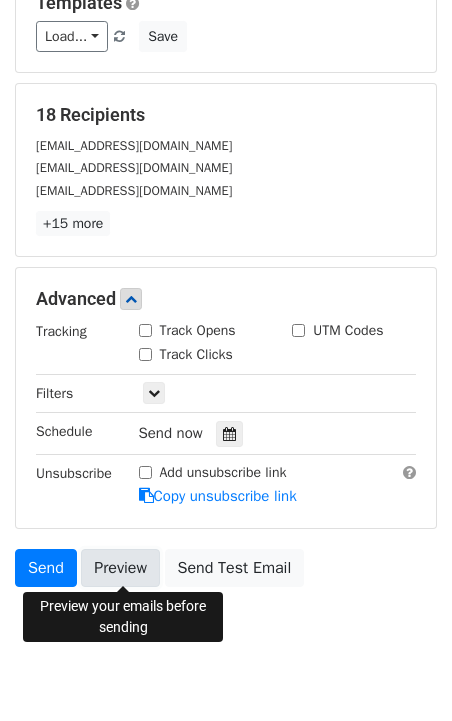 click on "Preview" at bounding box center [120, 568] 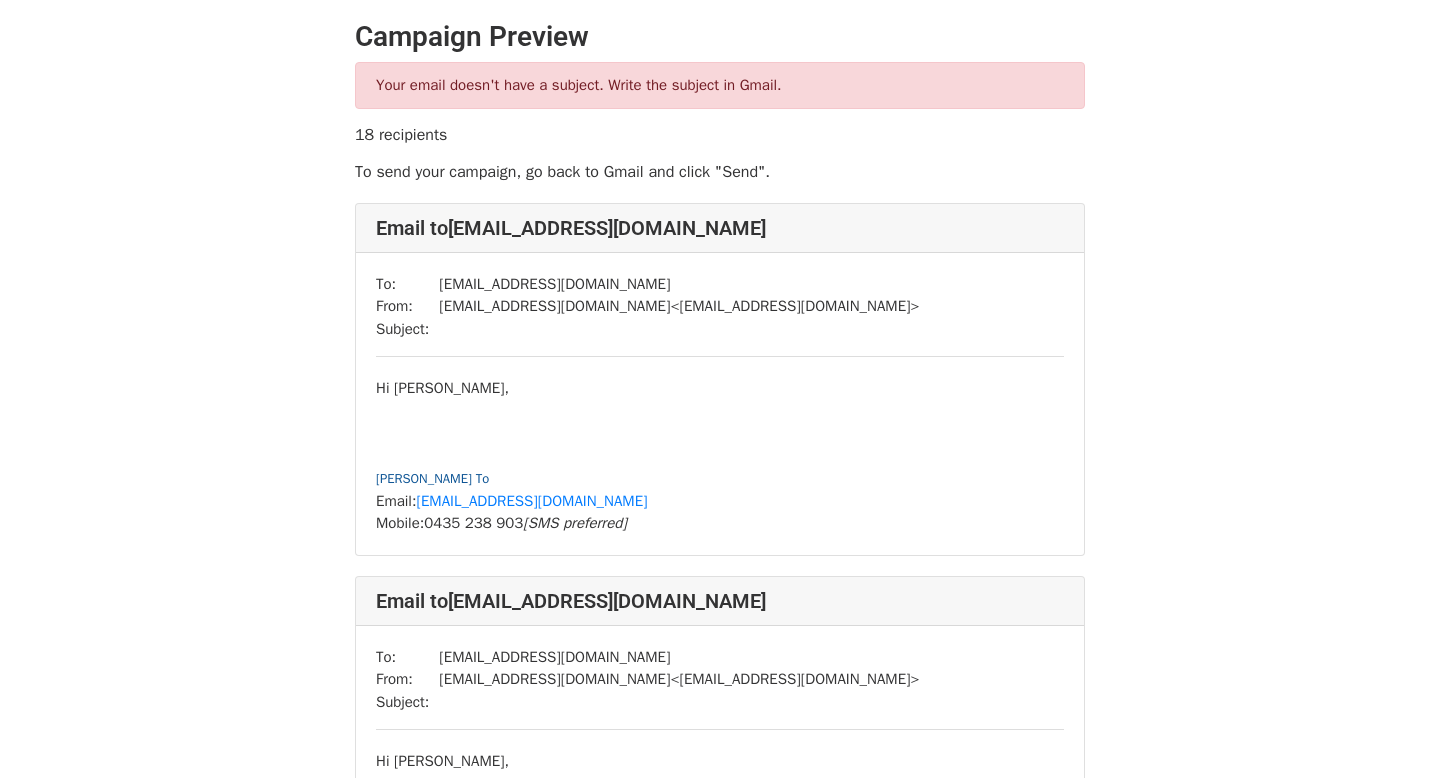 scroll, scrollTop: 0, scrollLeft: 0, axis: both 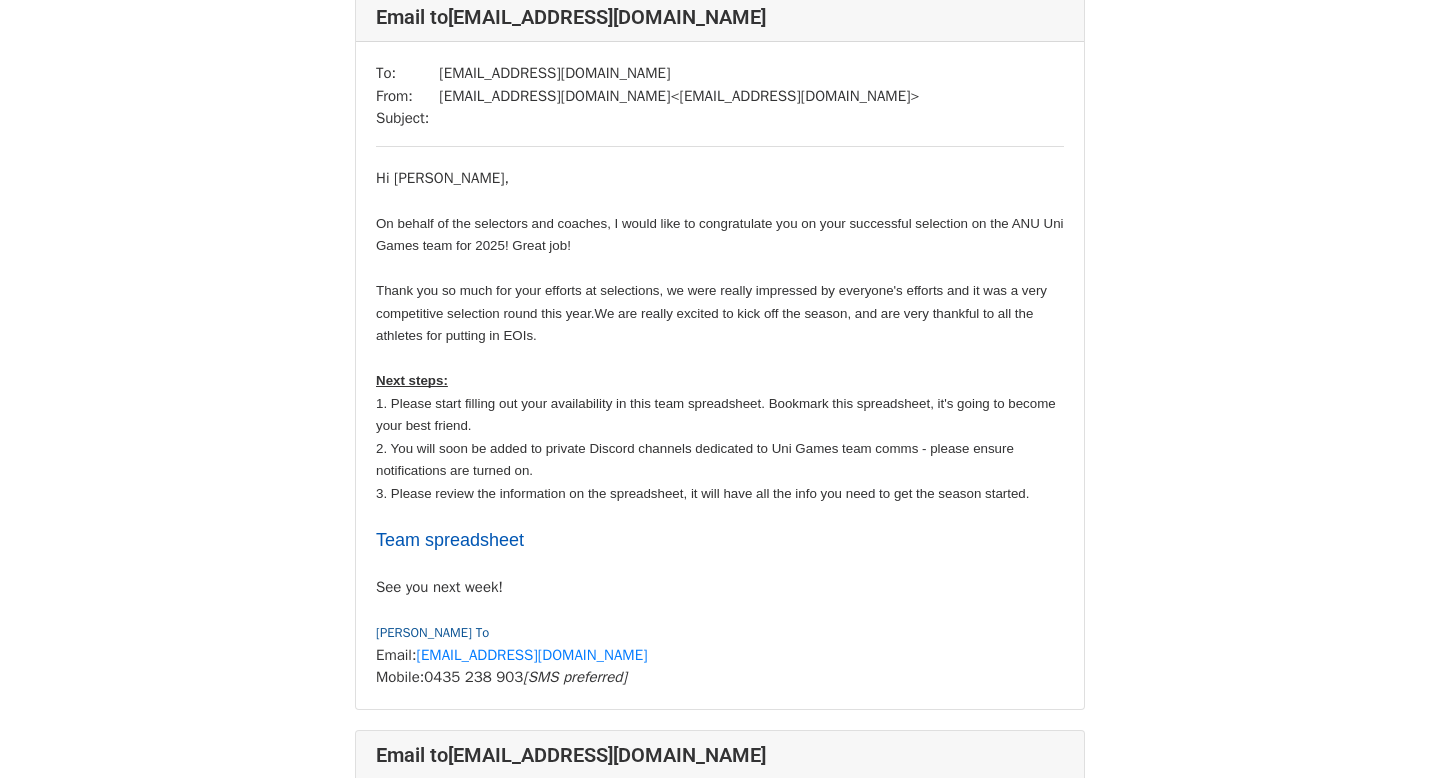 click on "Team spreadsheet" at bounding box center (450, 540) 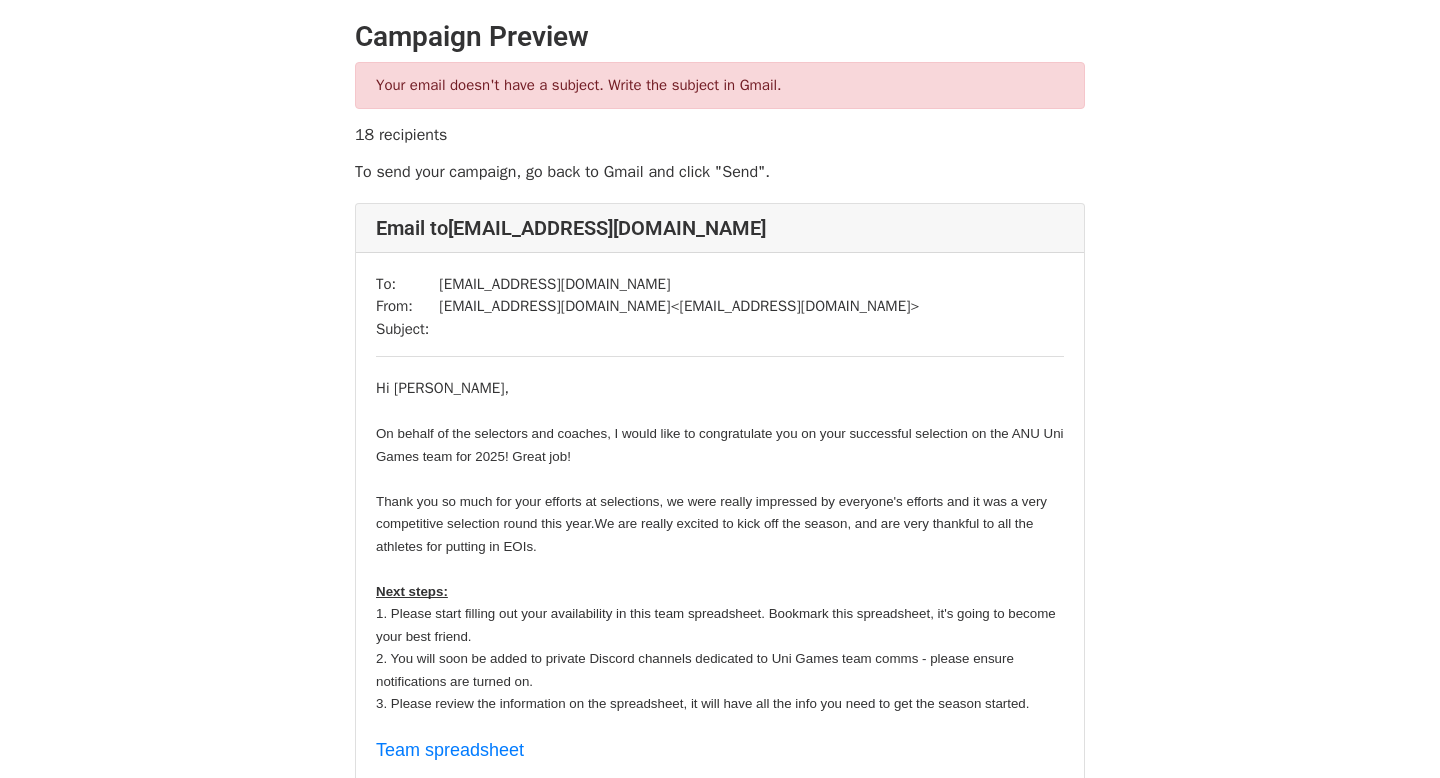 scroll, scrollTop: 948, scrollLeft: 0, axis: vertical 